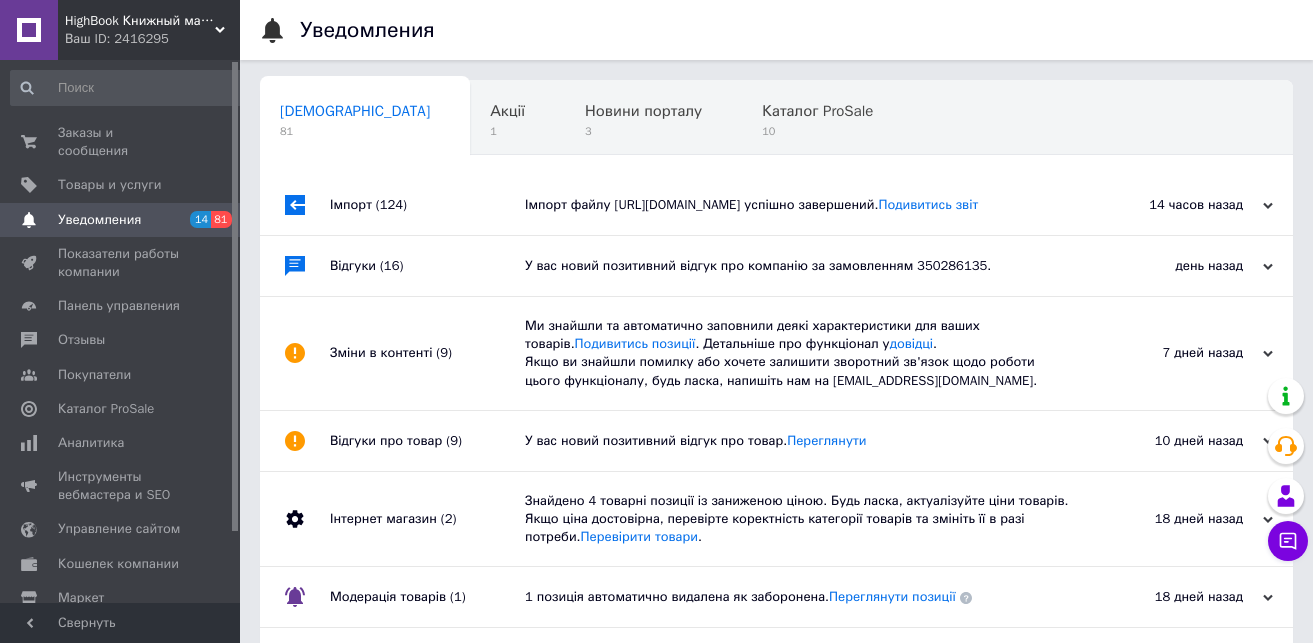 scroll, scrollTop: 0, scrollLeft: 0, axis: both 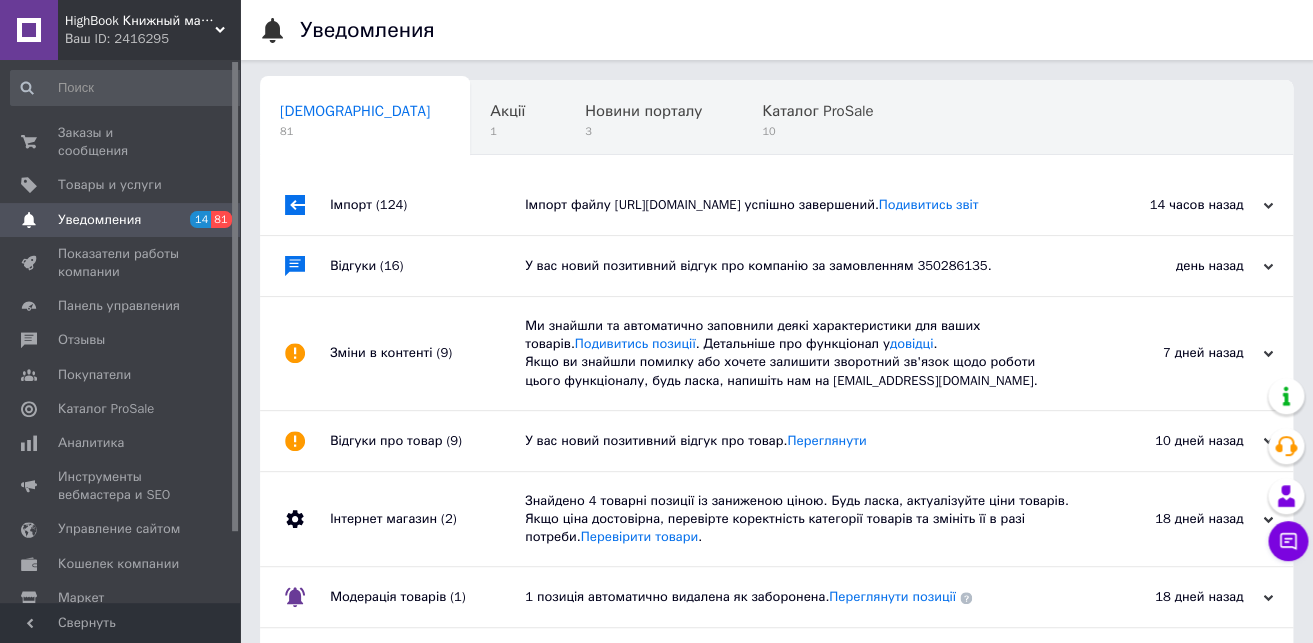 click 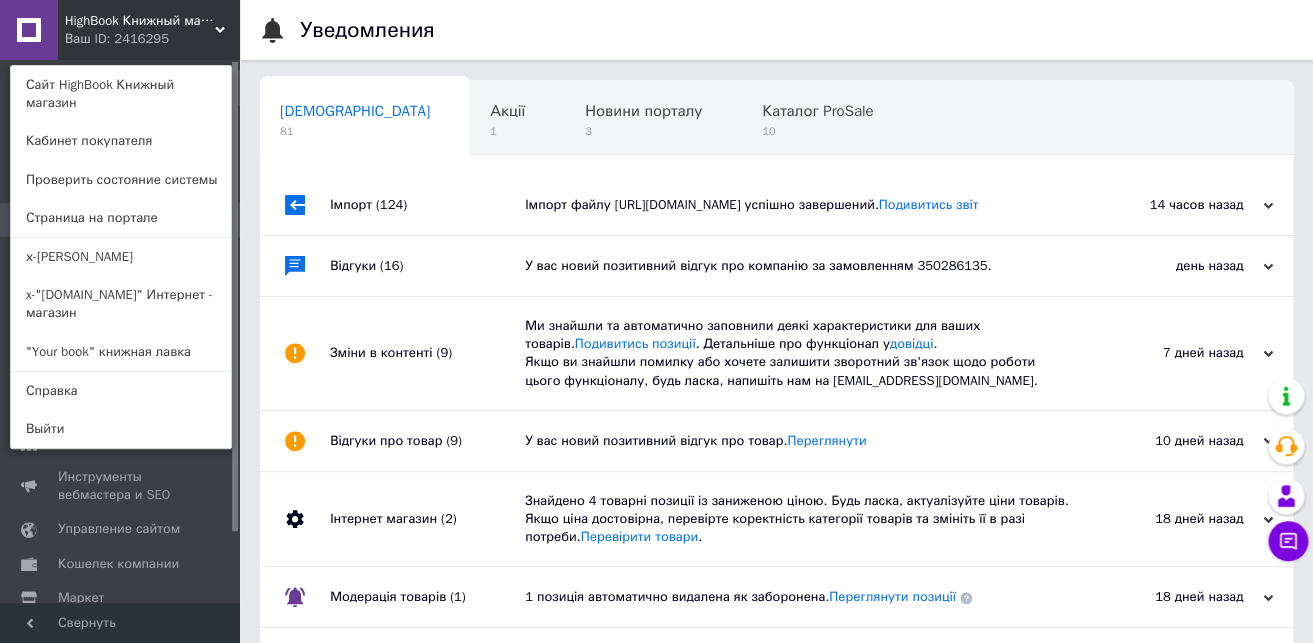 click on ""Your book" книжная лавка" at bounding box center [121, 352] 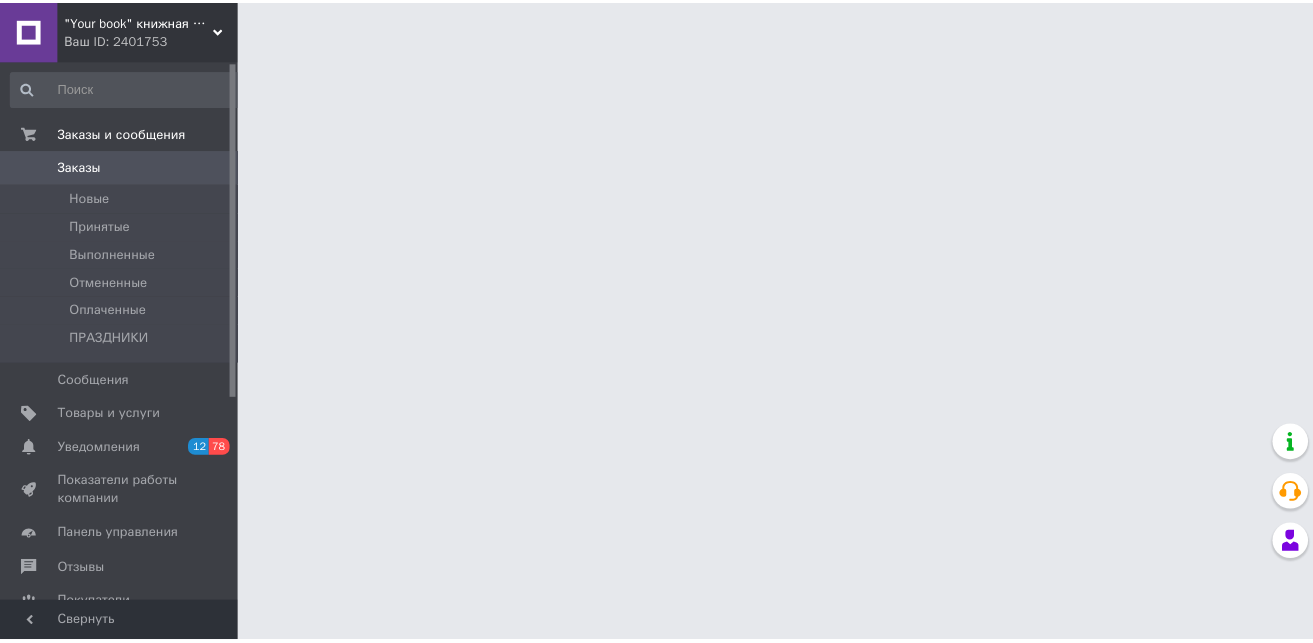 scroll, scrollTop: 0, scrollLeft: 0, axis: both 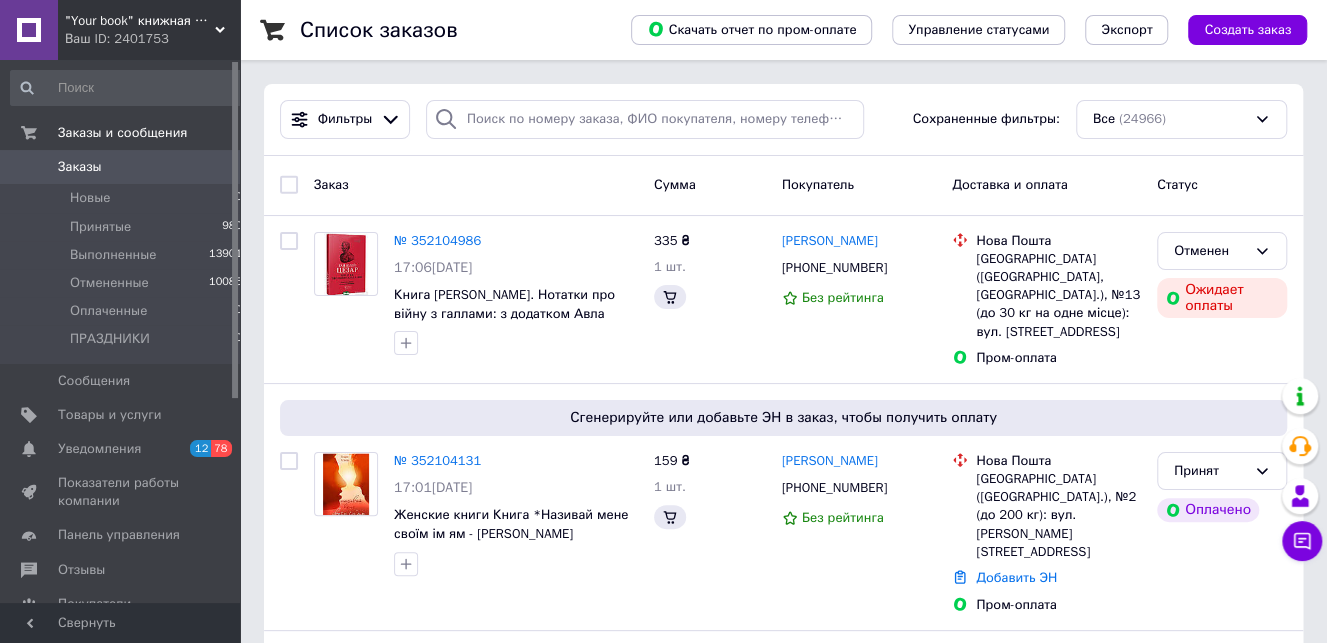 click on "Уведомления" at bounding box center [99, 449] 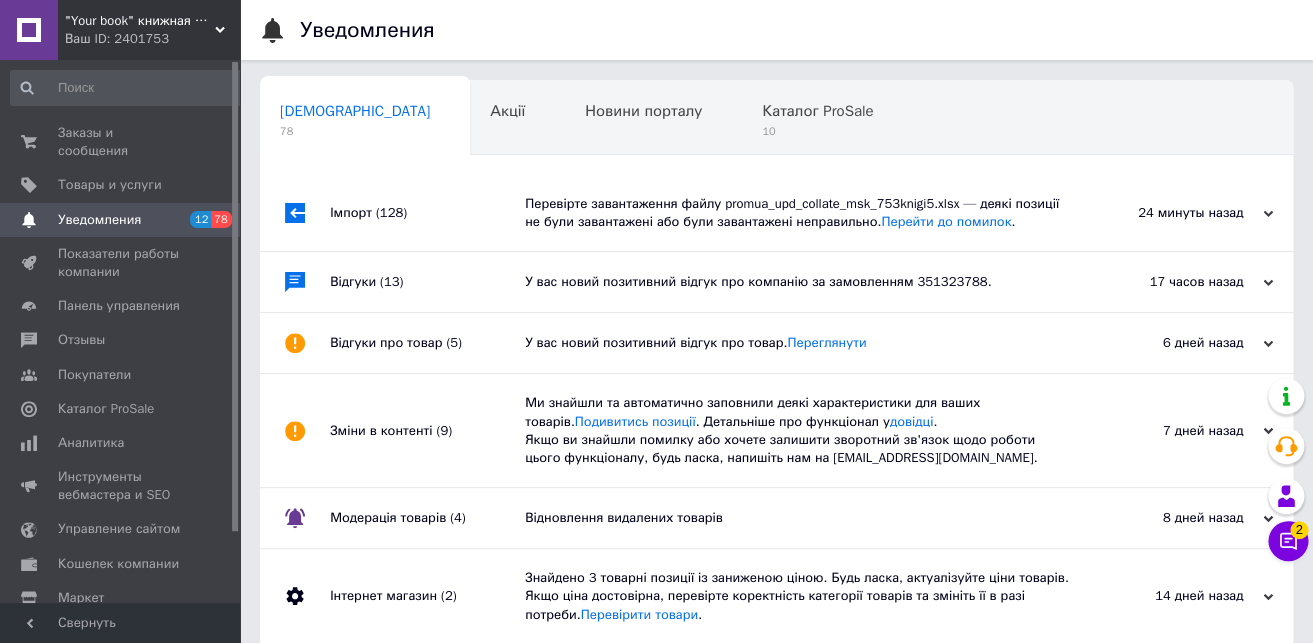 click on "Заказы и сообщения" at bounding box center (121, 142) 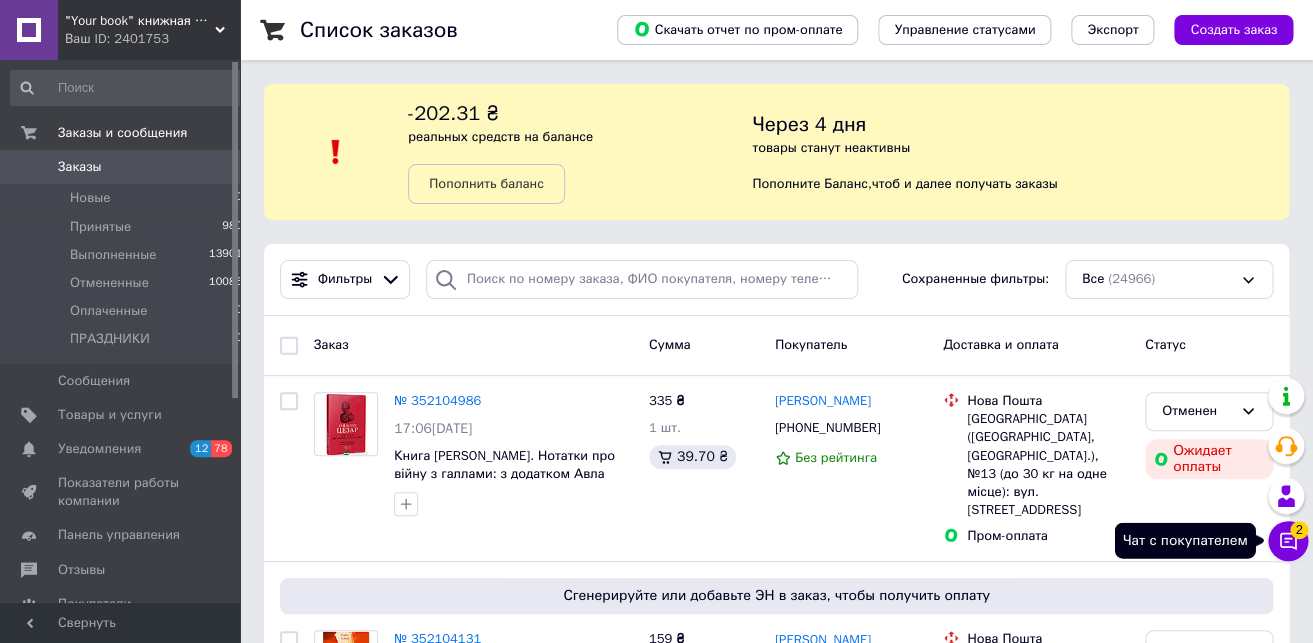 click on "Чат с покупателем 2" at bounding box center (1288, 541) 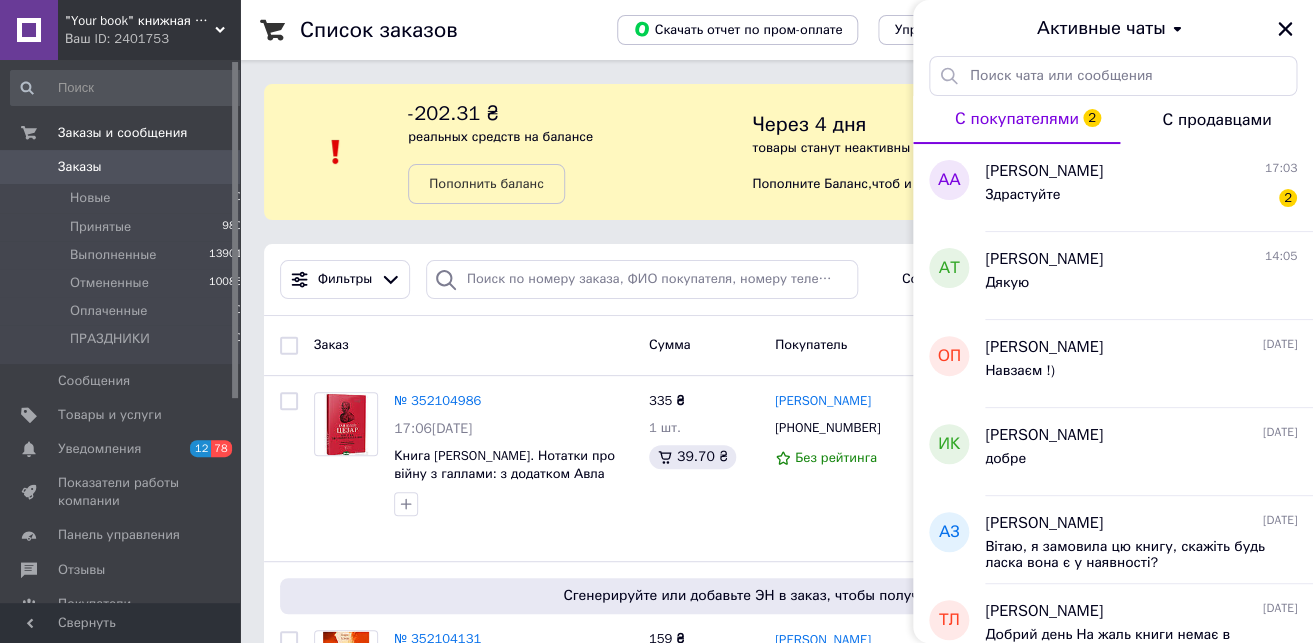click on "Здрастуйте 2" at bounding box center (1141, 199) 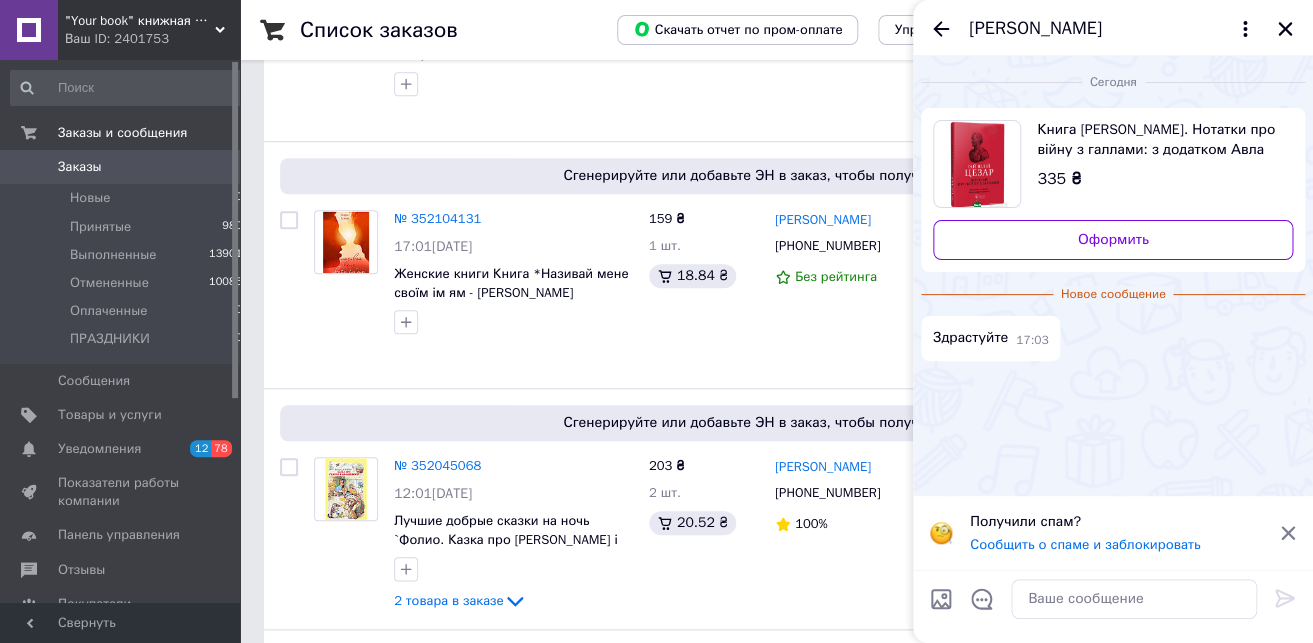 scroll, scrollTop: 0, scrollLeft: 0, axis: both 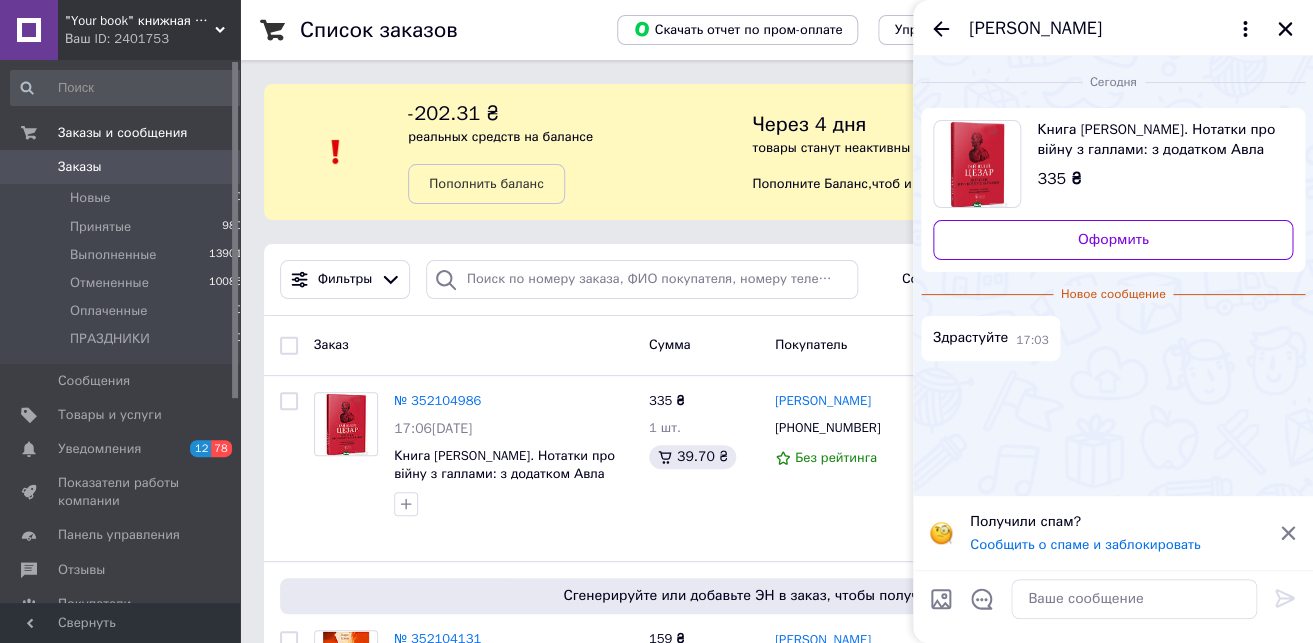 click at bounding box center (1285, 29) 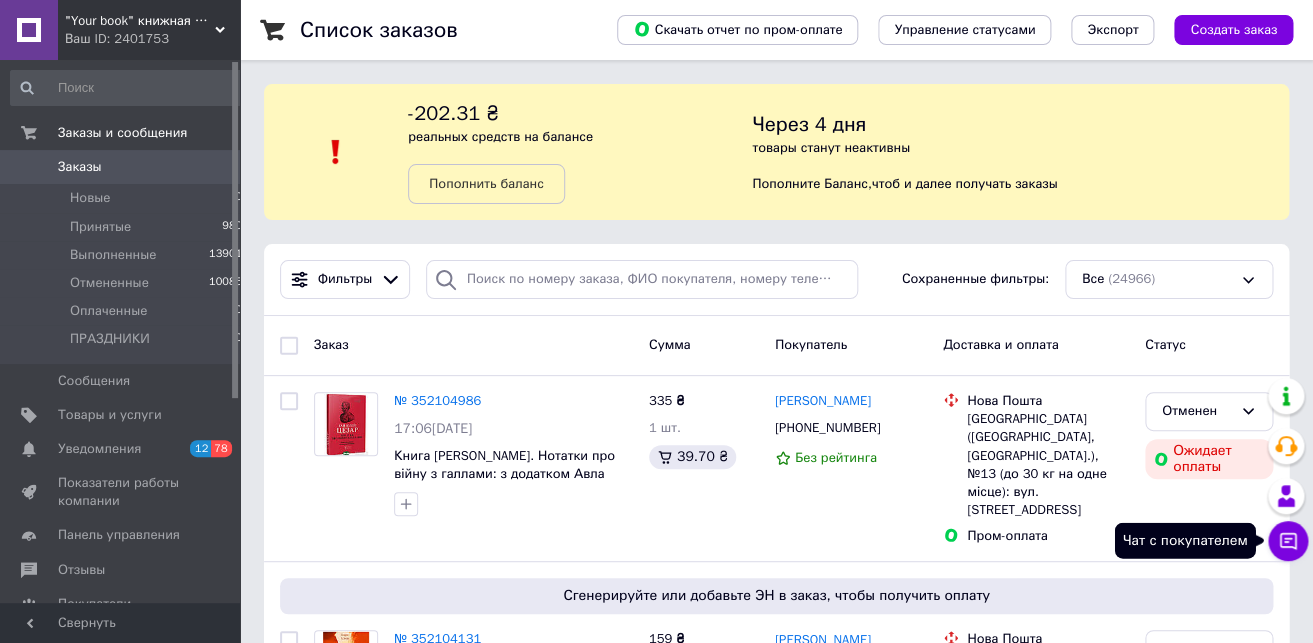 click 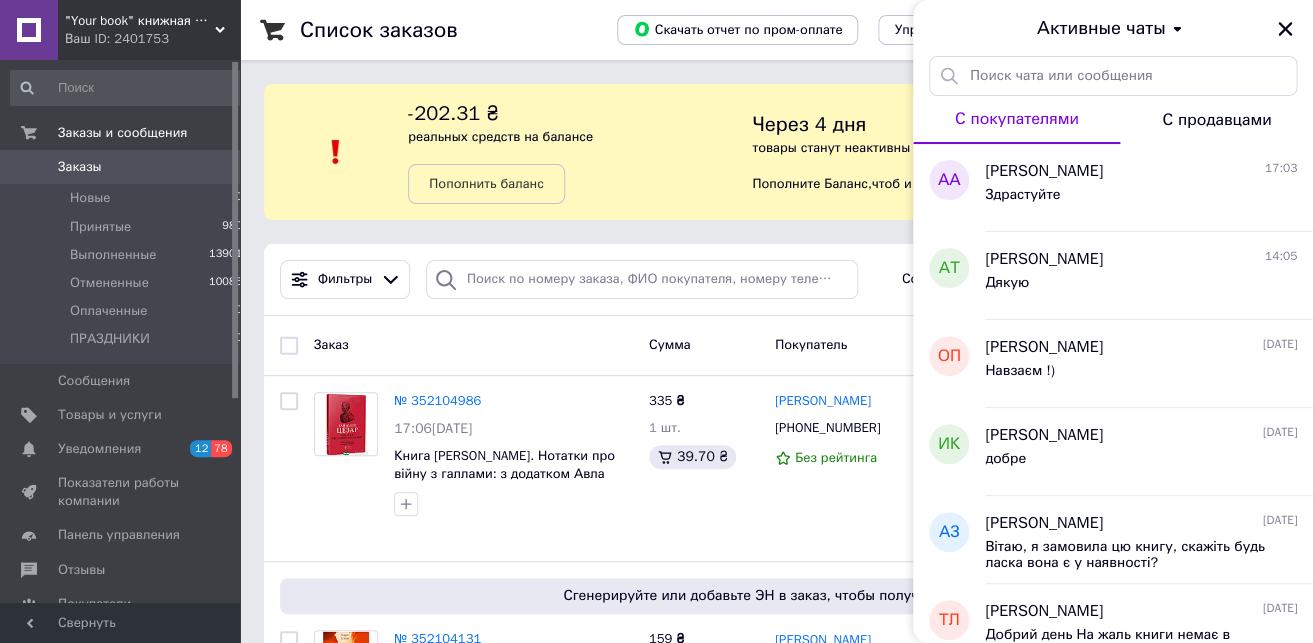 click on "Здрастуйте" at bounding box center [1141, 199] 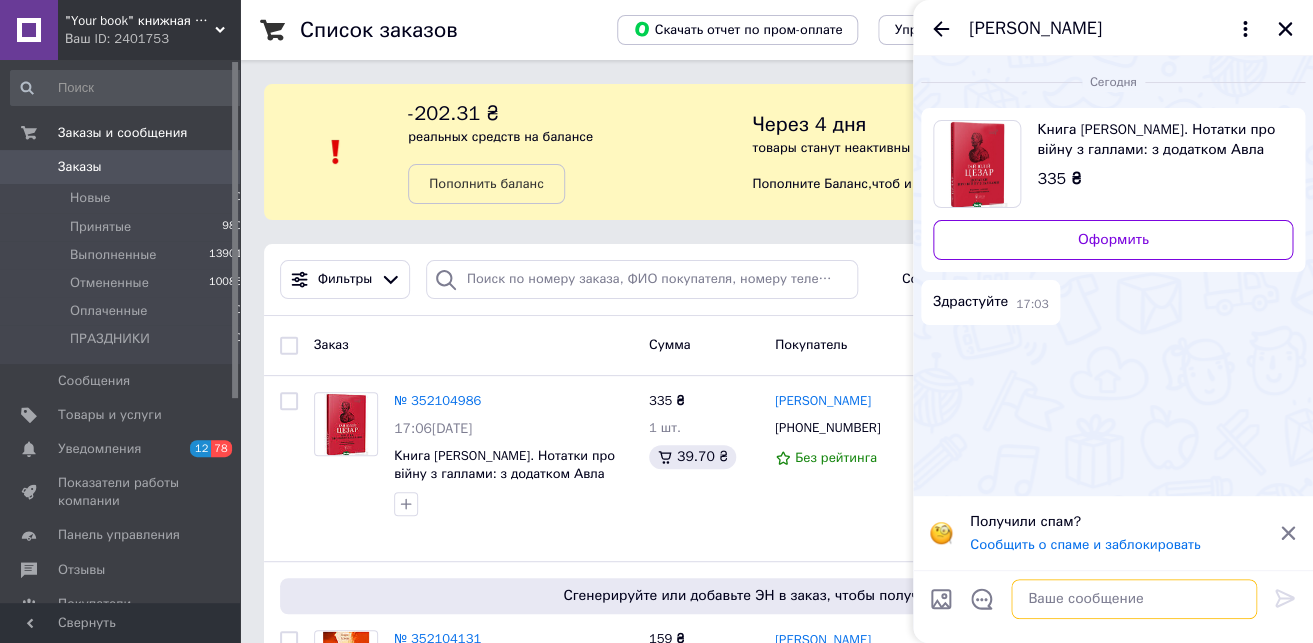 click at bounding box center [1134, 599] 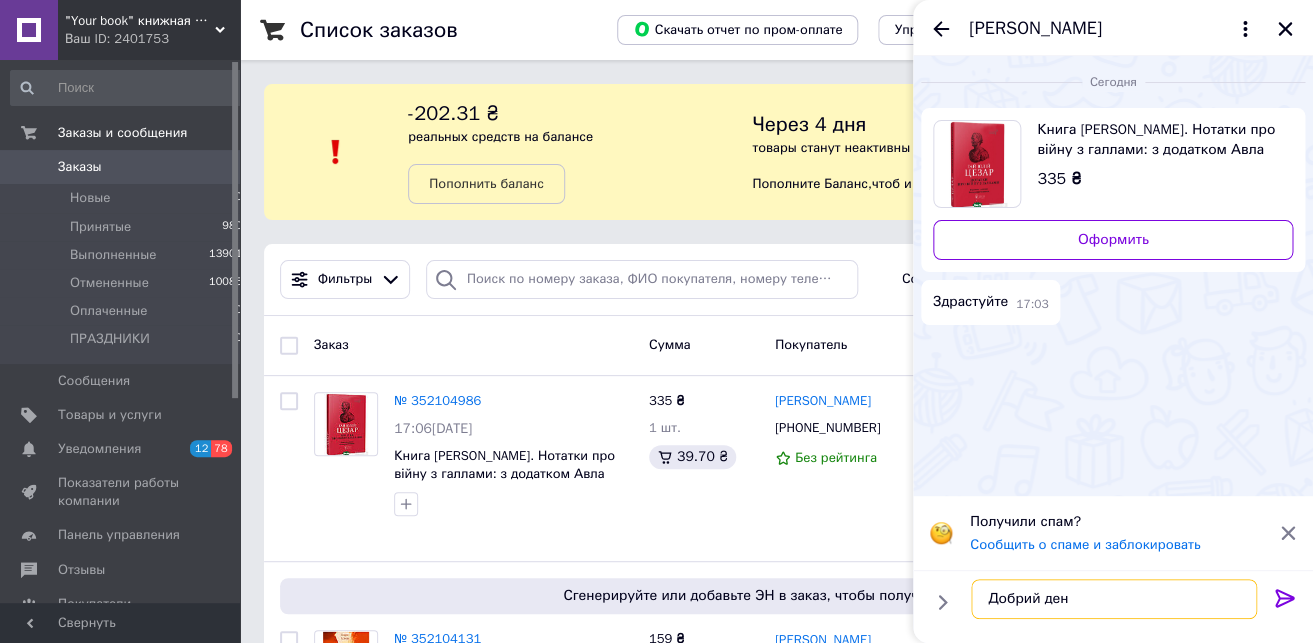type on "Добрий день" 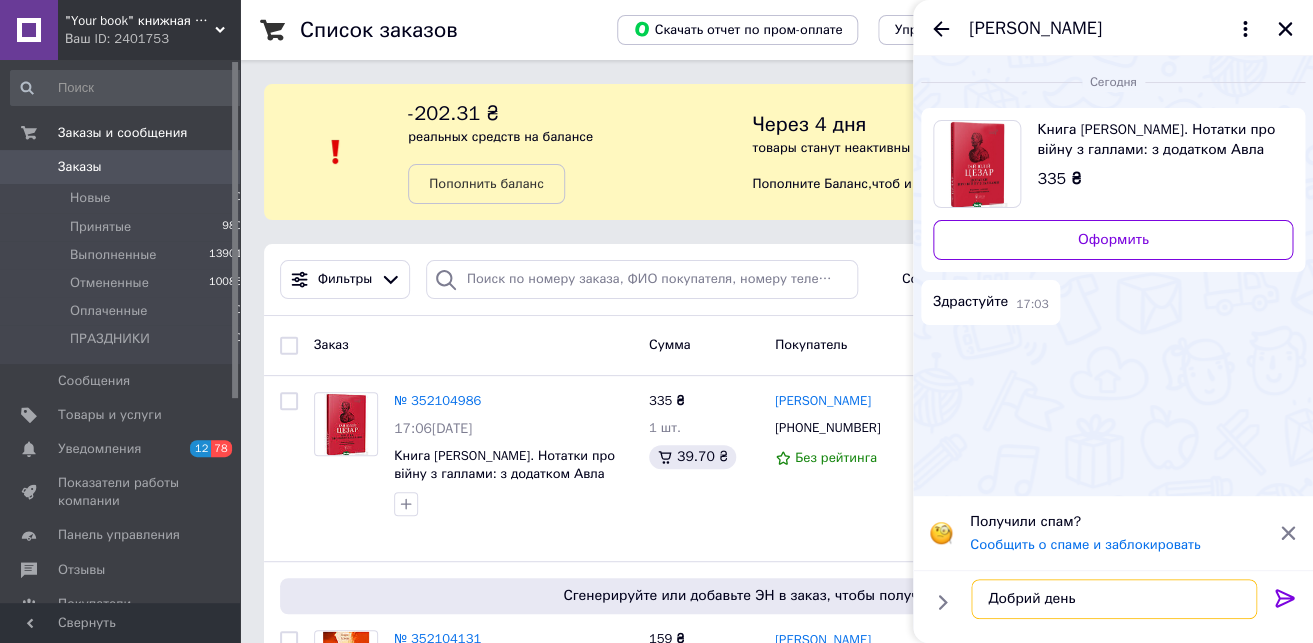 type 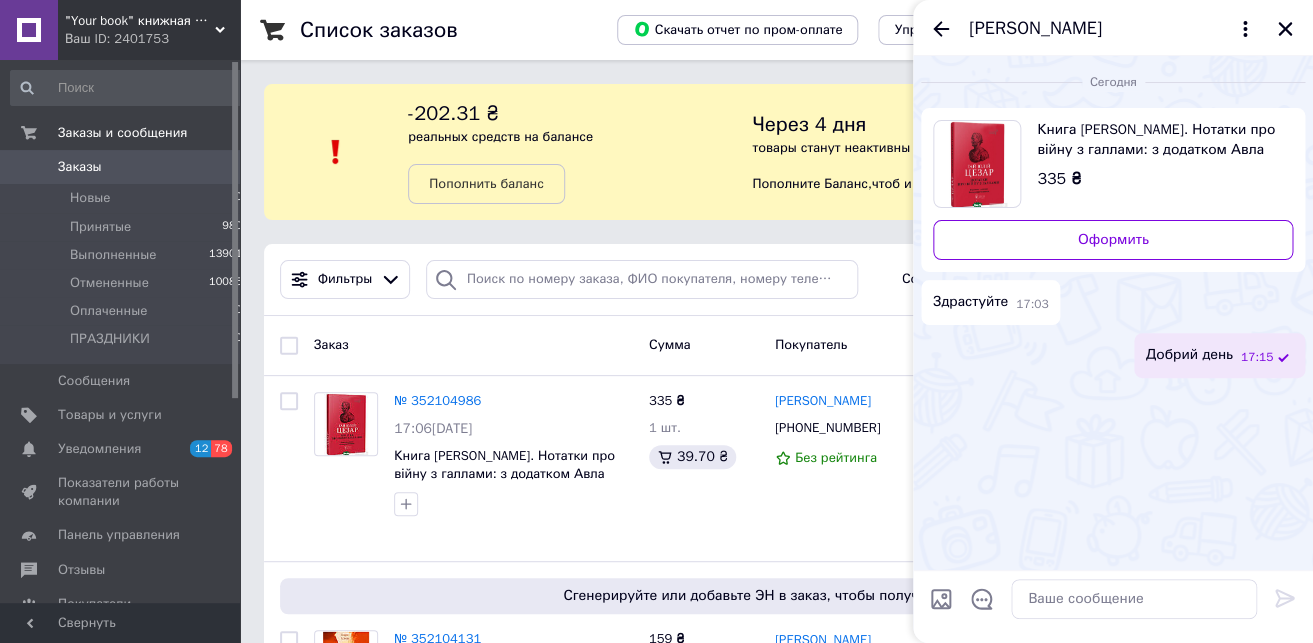 click 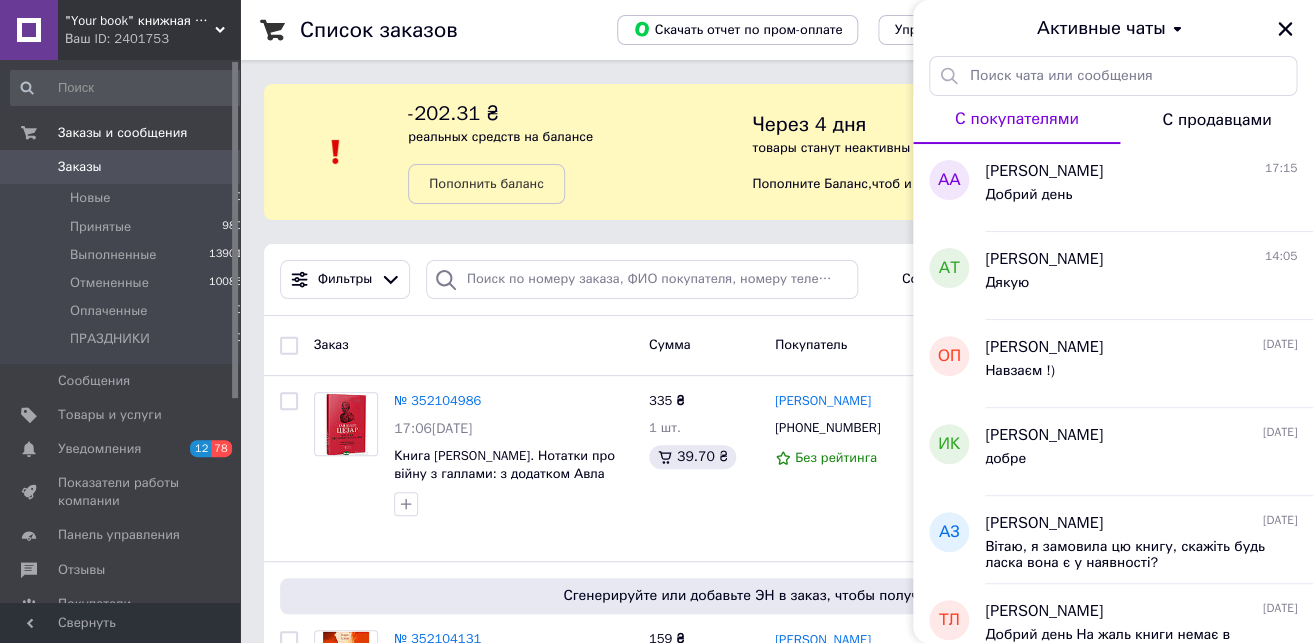 click 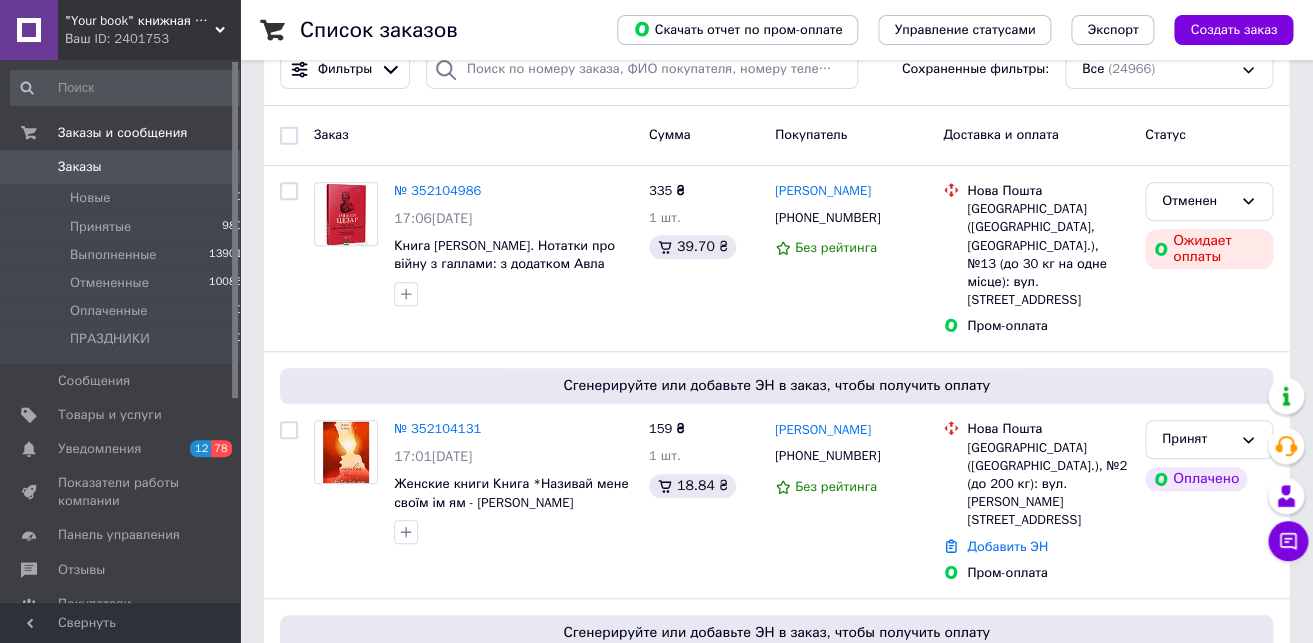 scroll, scrollTop: 420, scrollLeft: 0, axis: vertical 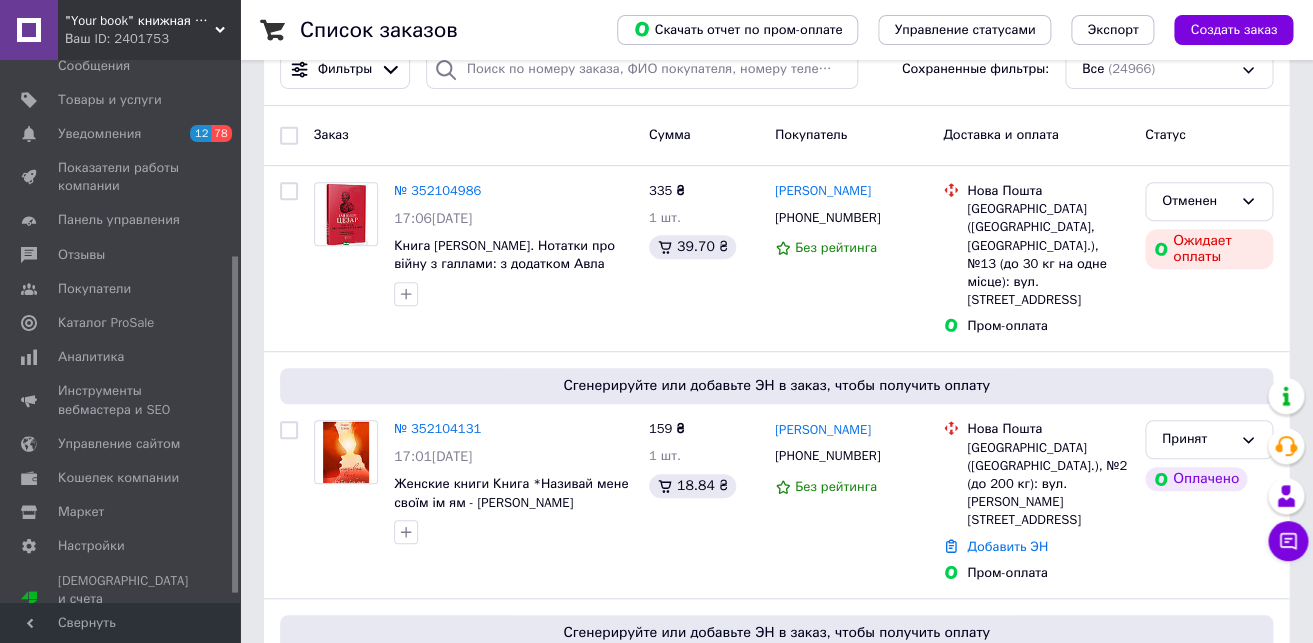 click on "Аналитика" at bounding box center (91, 357) 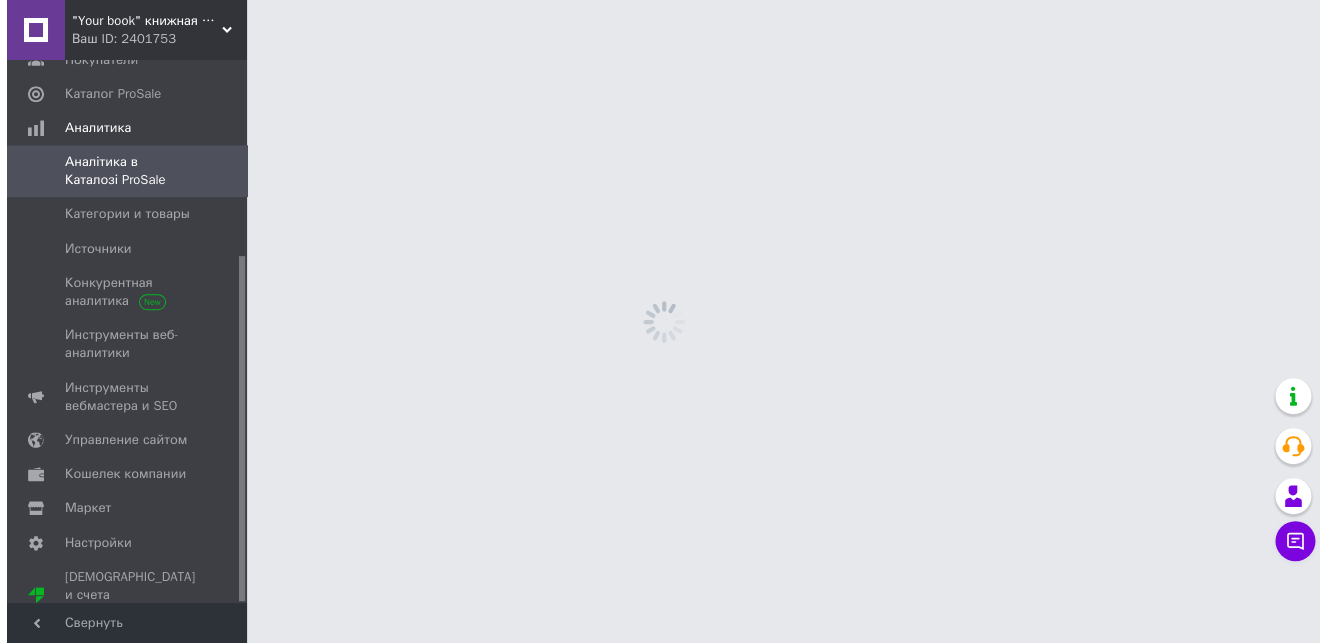 scroll, scrollTop: 0, scrollLeft: 0, axis: both 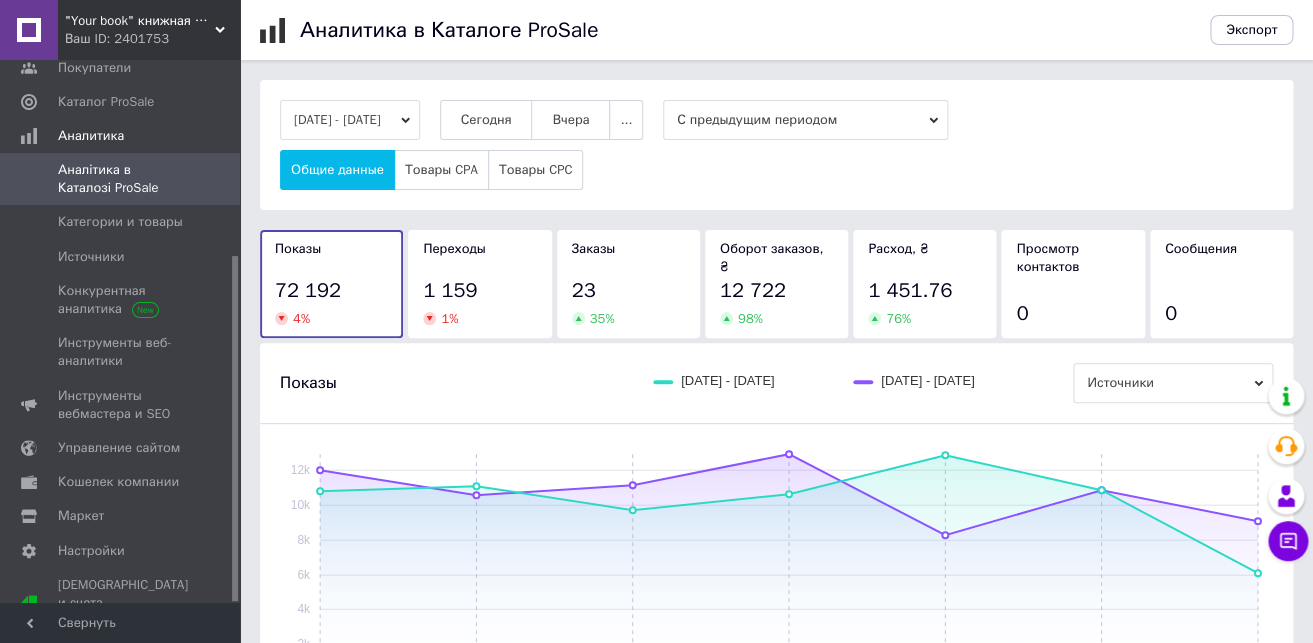click on "Сегодня" at bounding box center [486, 120] 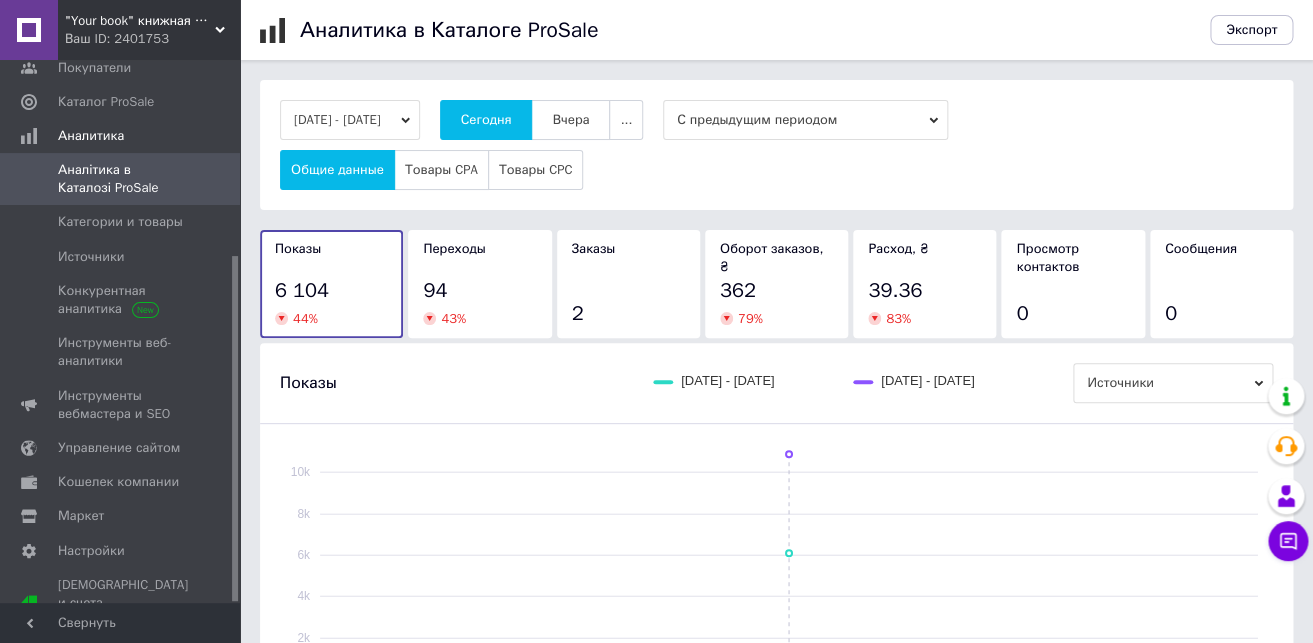 type 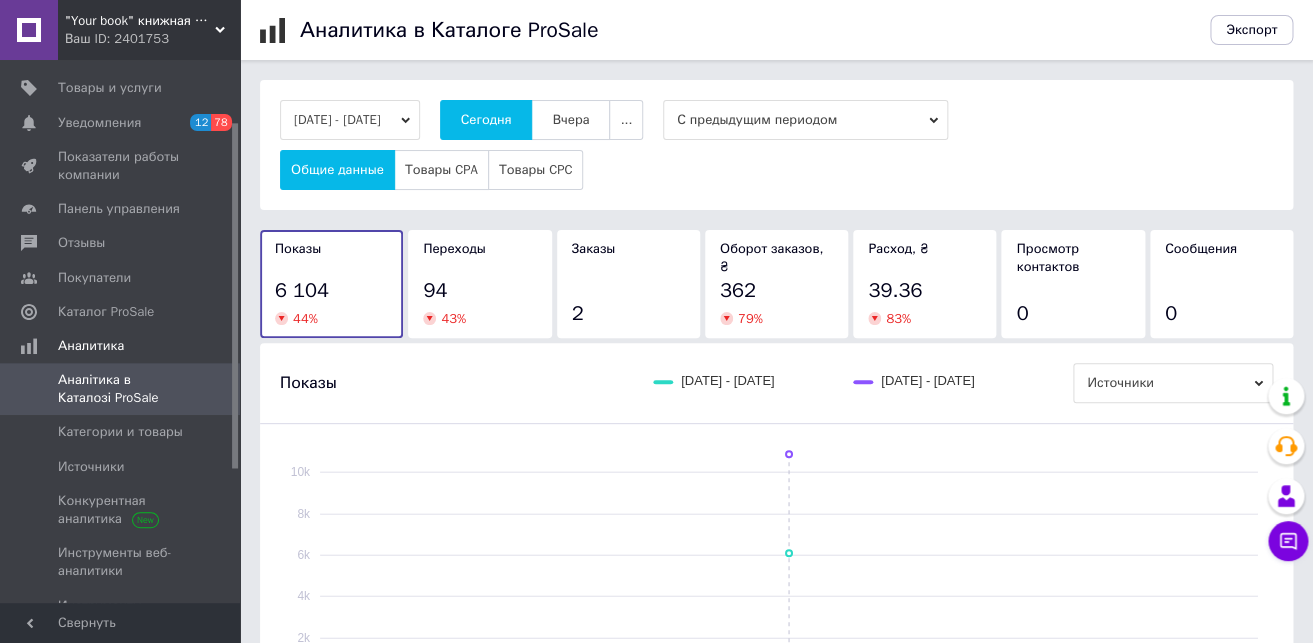 scroll, scrollTop: 0, scrollLeft: 0, axis: both 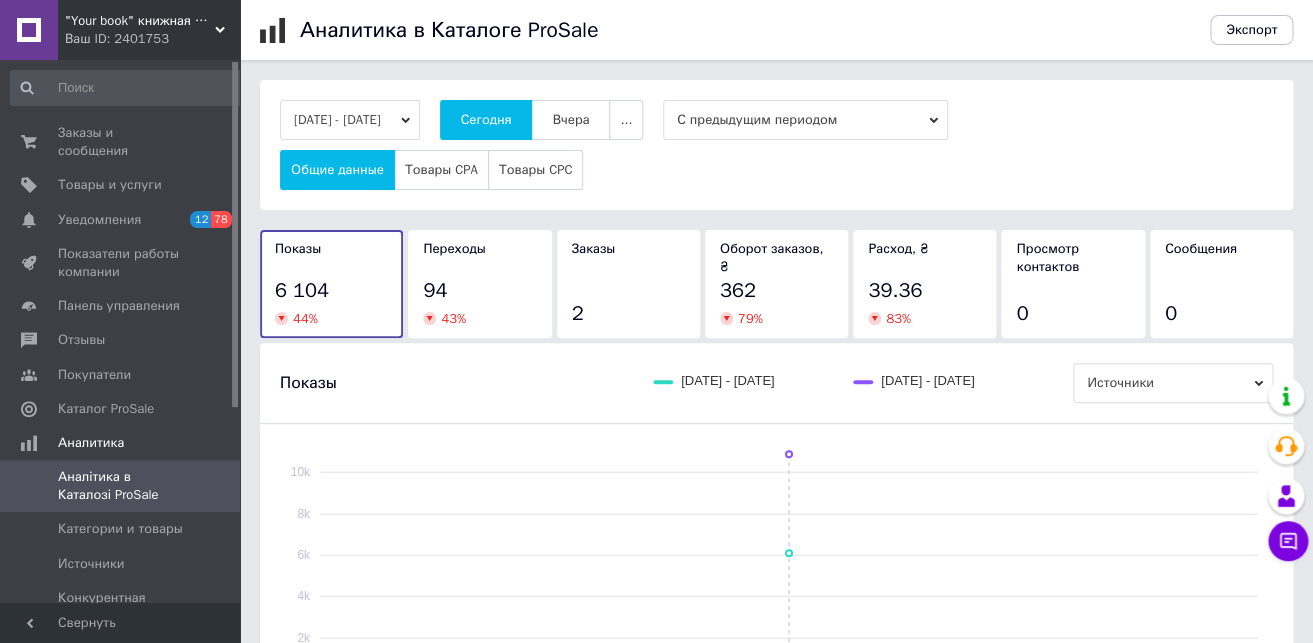click on "Заказы и сообщения" at bounding box center [121, 142] 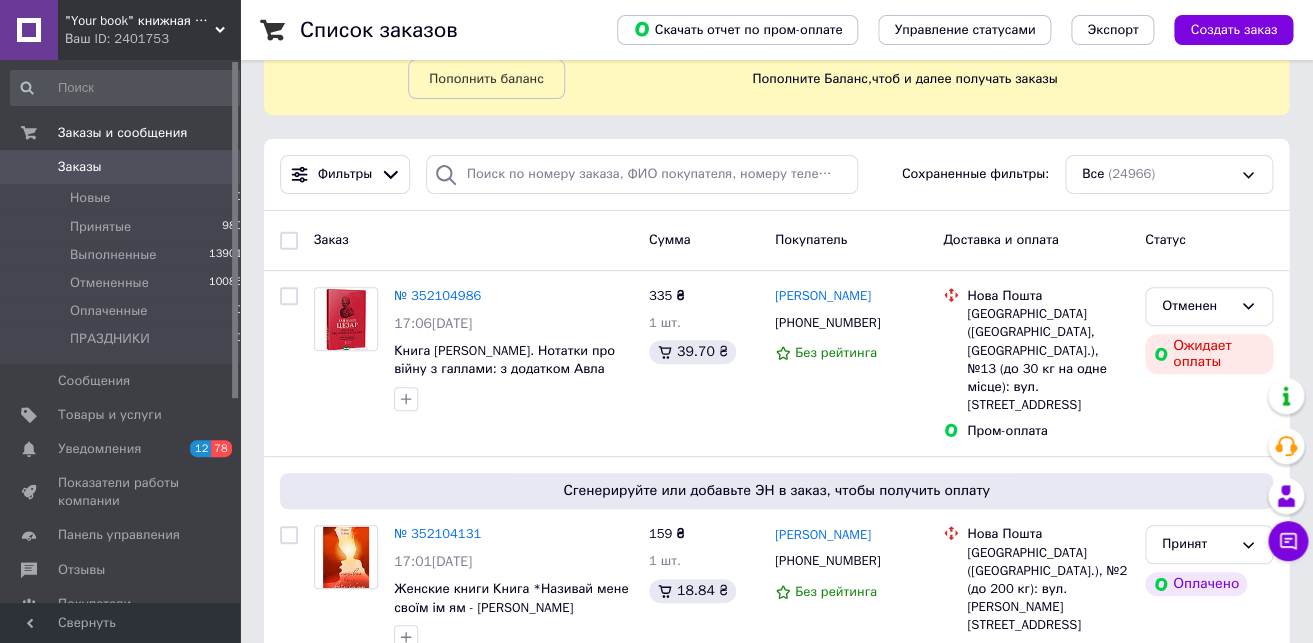 scroll, scrollTop: 0, scrollLeft: 0, axis: both 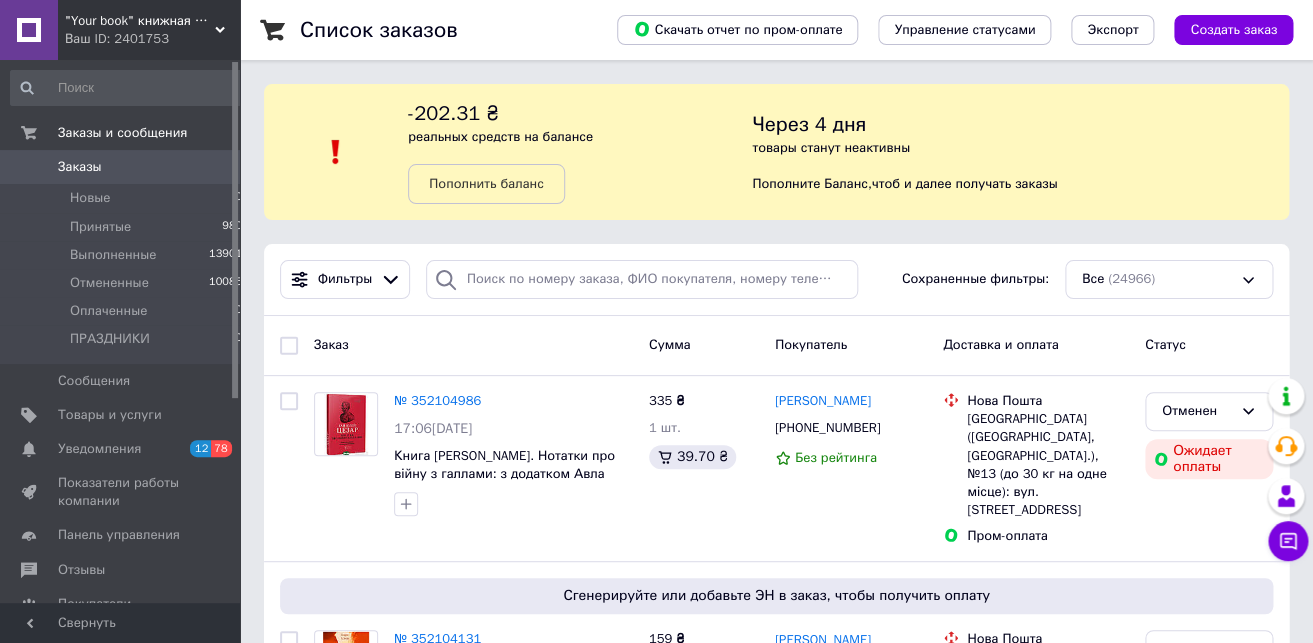 click on "Уведомления" at bounding box center [99, 449] 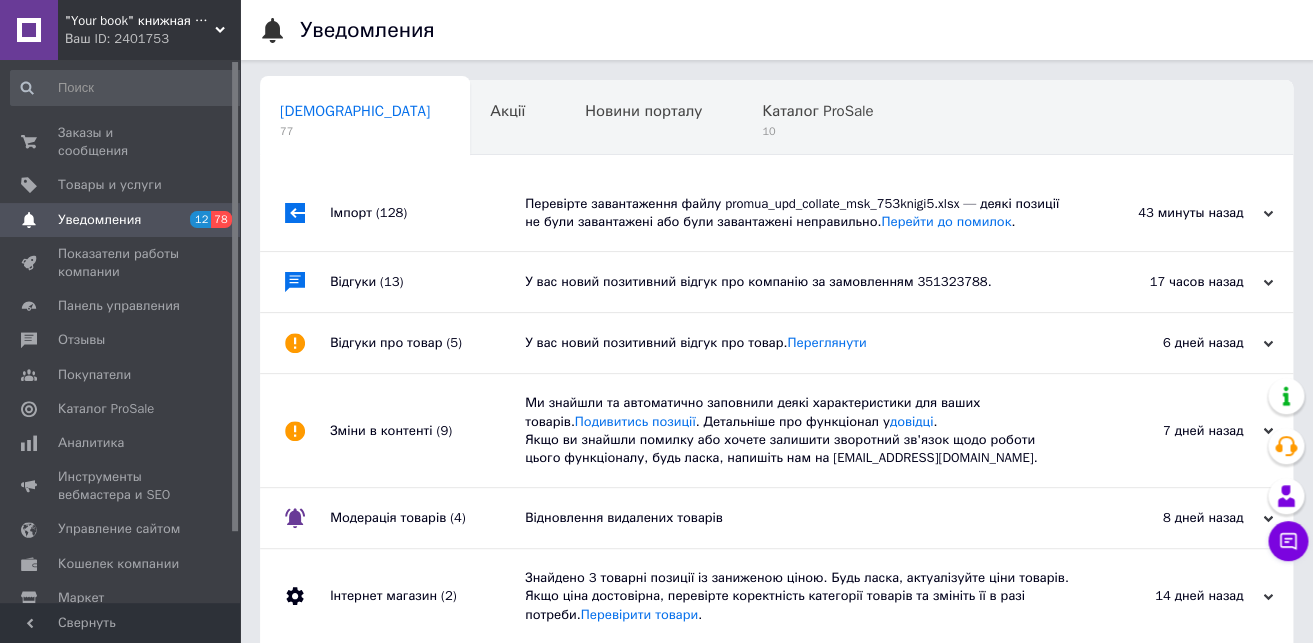 click on "Заказы и сообщения" at bounding box center [121, 142] 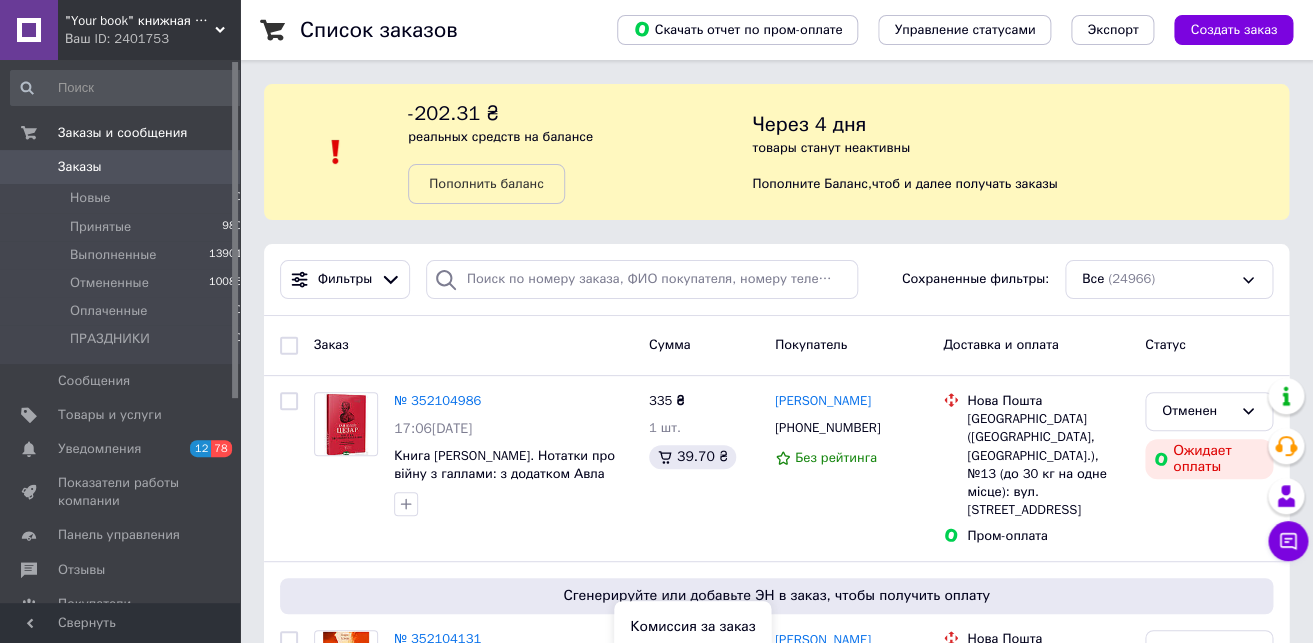 scroll, scrollTop: 315, scrollLeft: 0, axis: vertical 